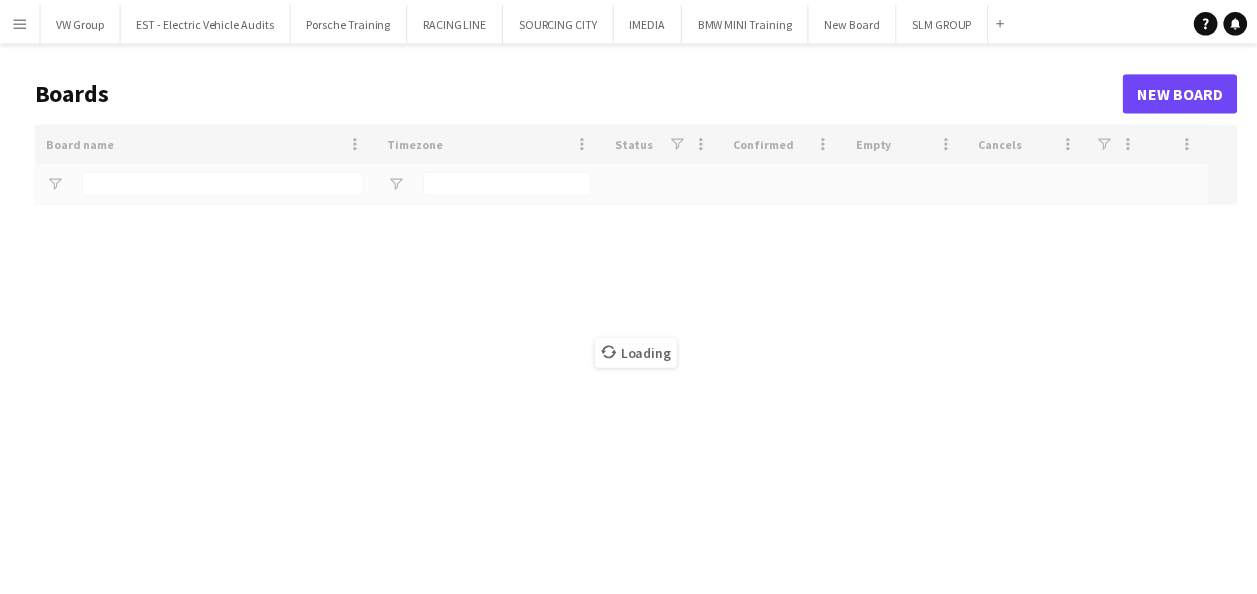 scroll, scrollTop: 0, scrollLeft: 0, axis: both 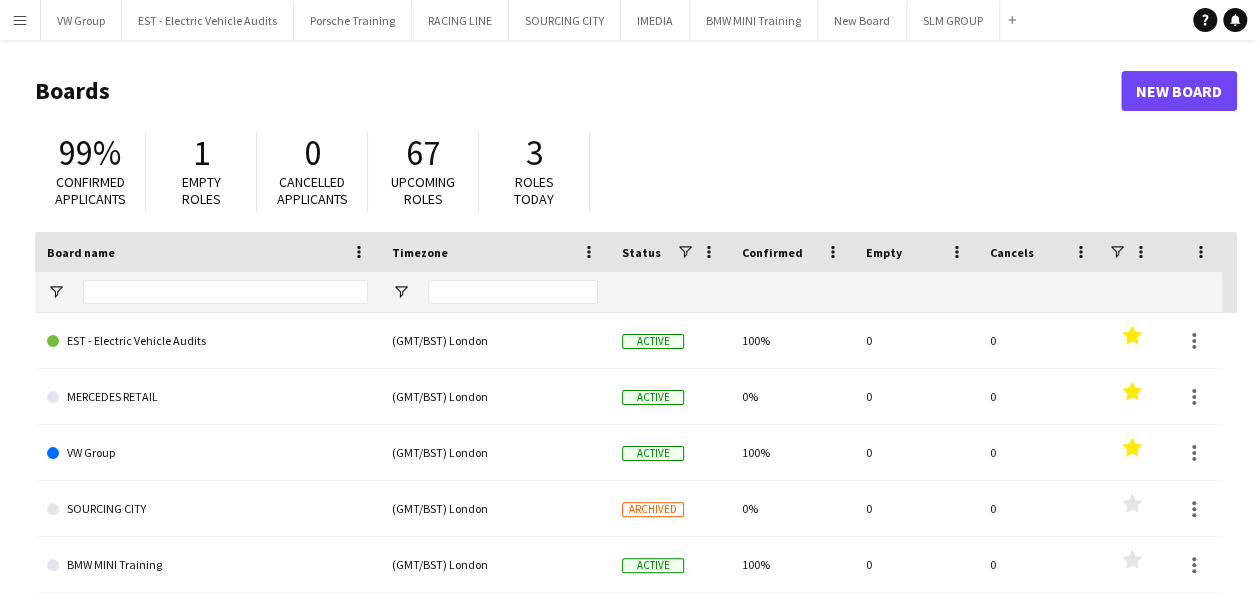 type on "******" 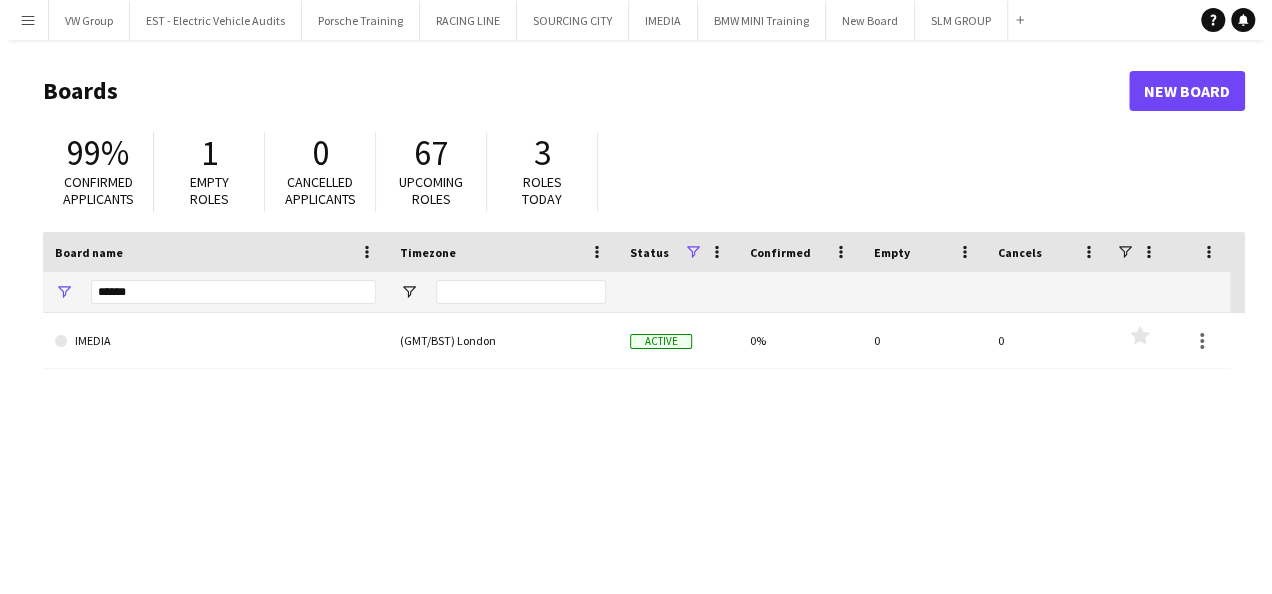 scroll, scrollTop: 0, scrollLeft: 0, axis: both 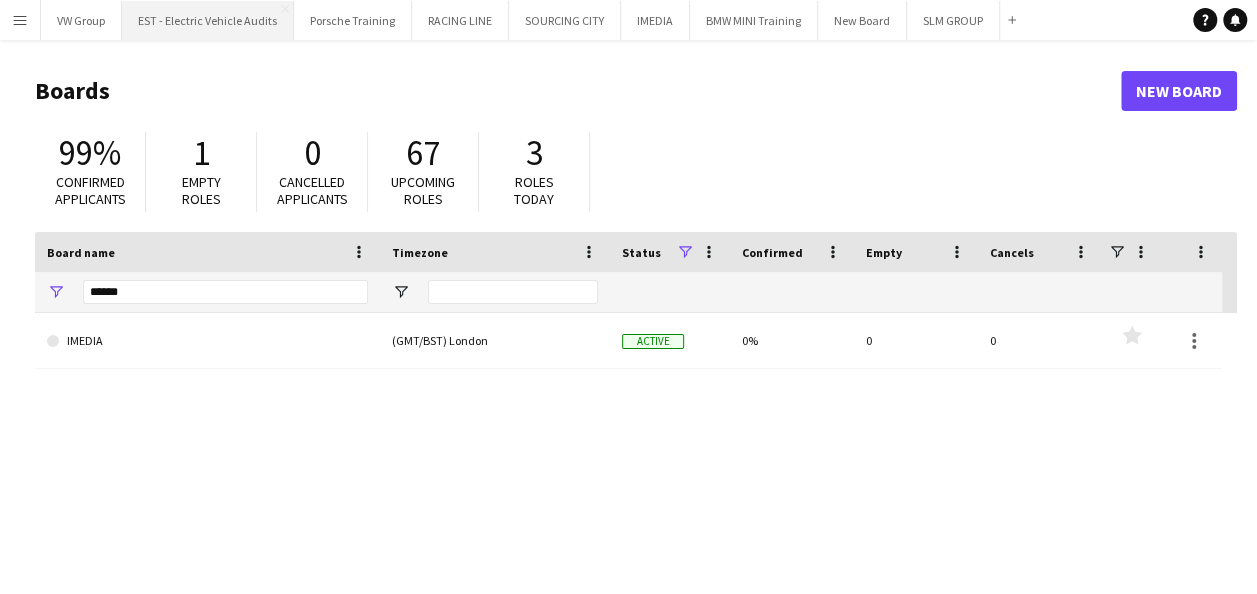 click on "EST -  Electric Vehicle Audits
Close" at bounding box center (208, 20) 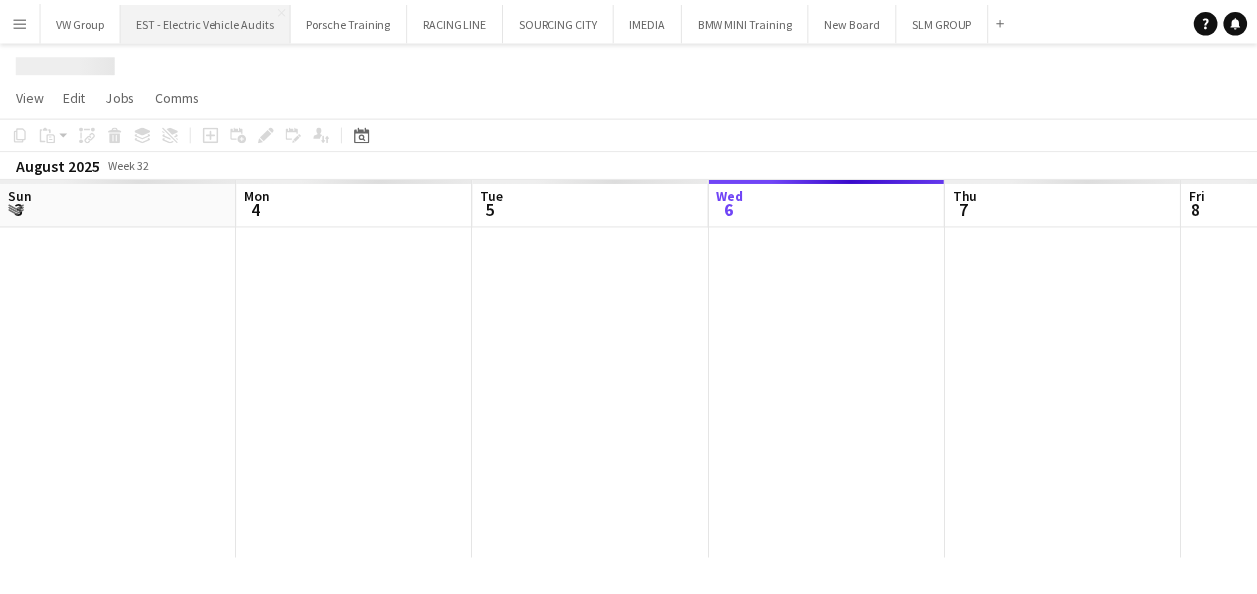 scroll, scrollTop: 0, scrollLeft: 478, axis: horizontal 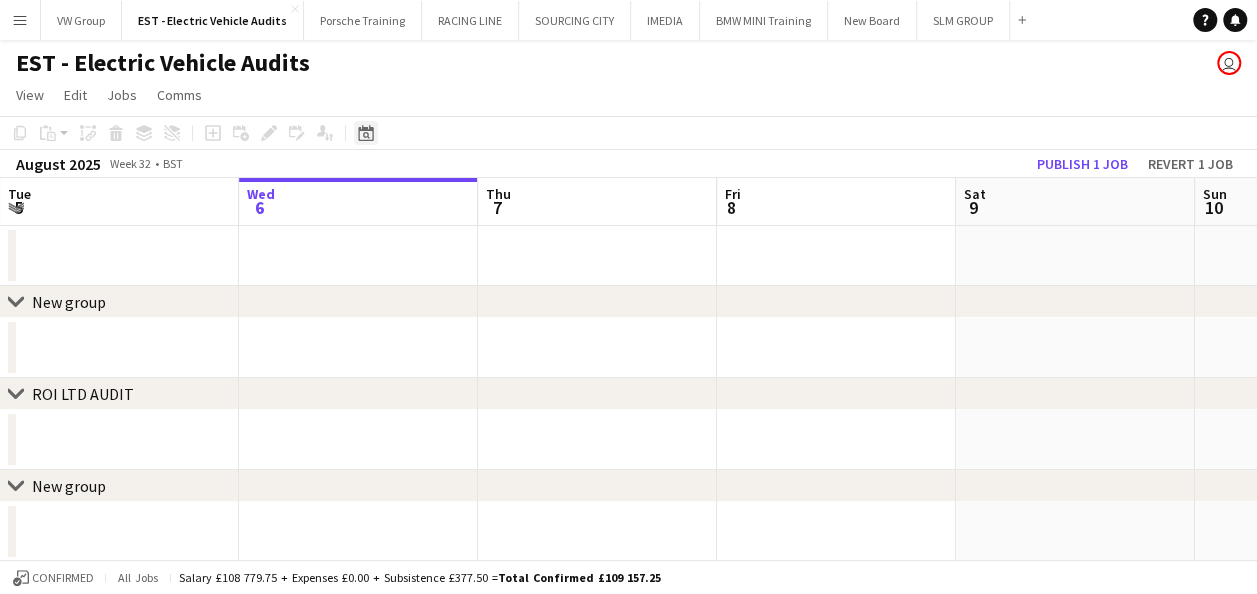 click 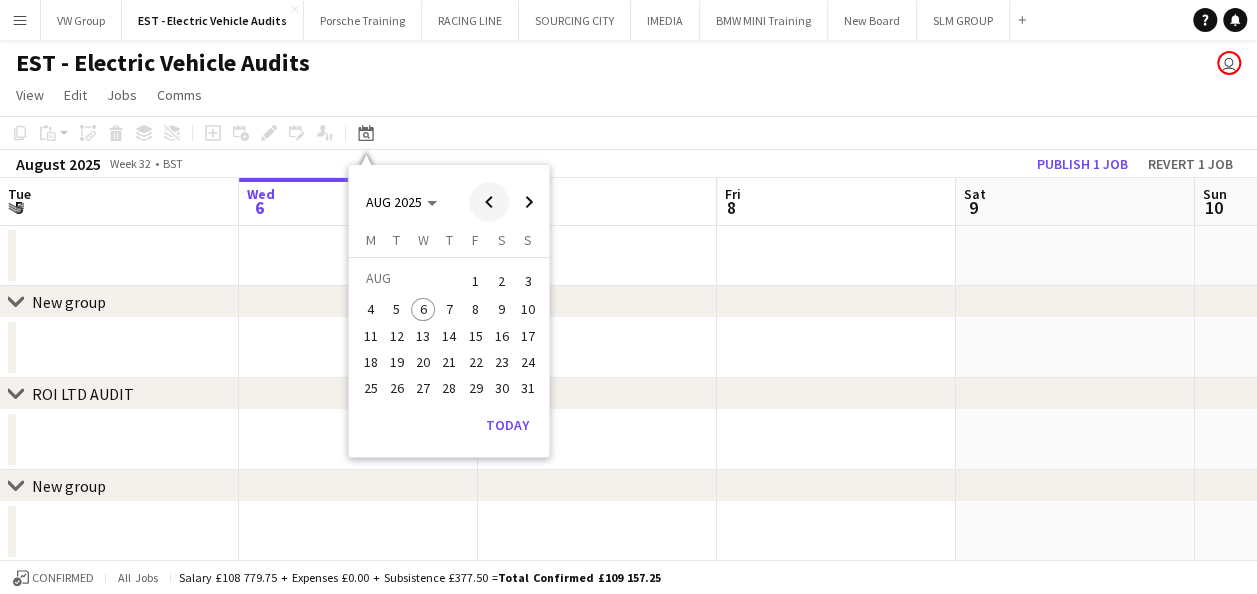 click at bounding box center (489, 202) 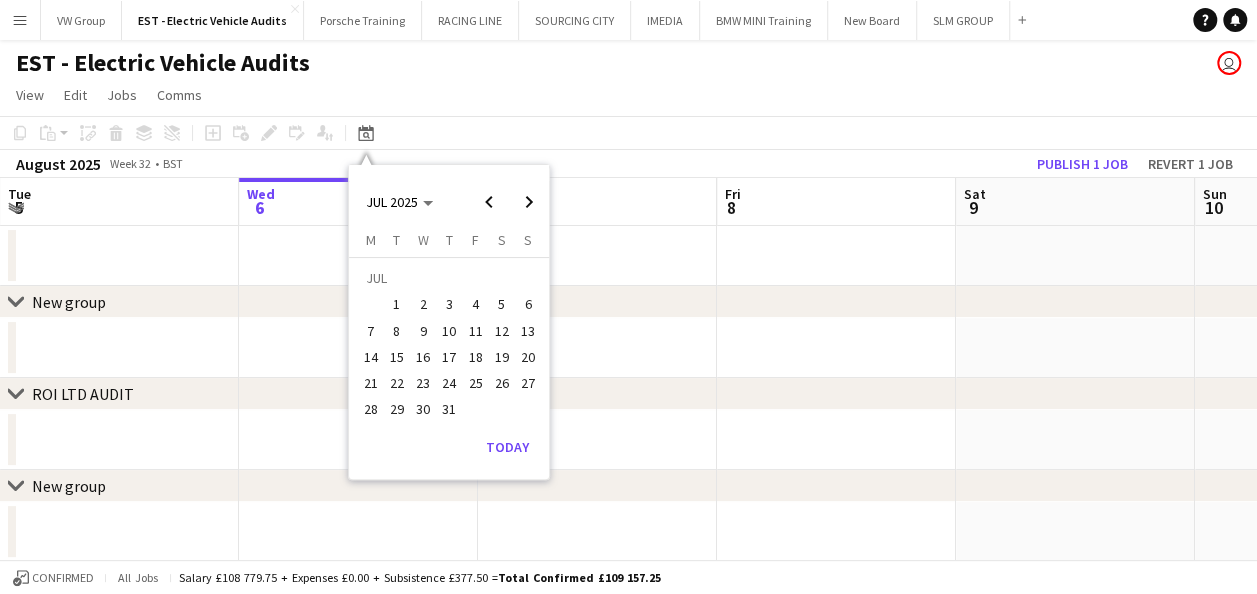 click on "4" at bounding box center (476, 305) 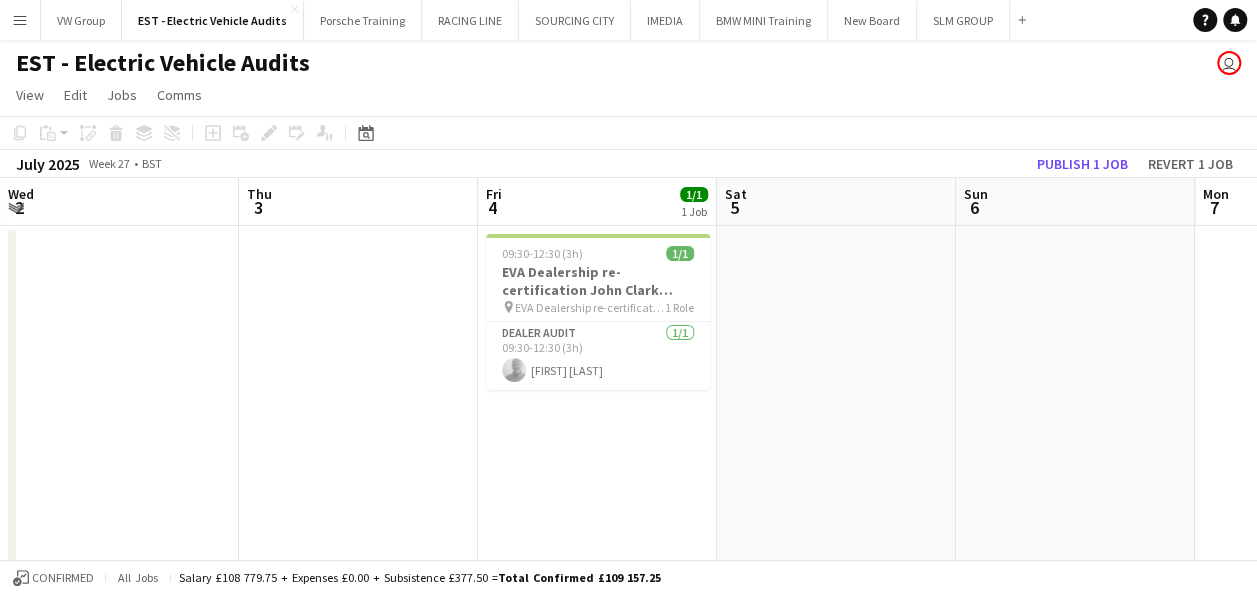 scroll, scrollTop: 0, scrollLeft: 688, axis: horizontal 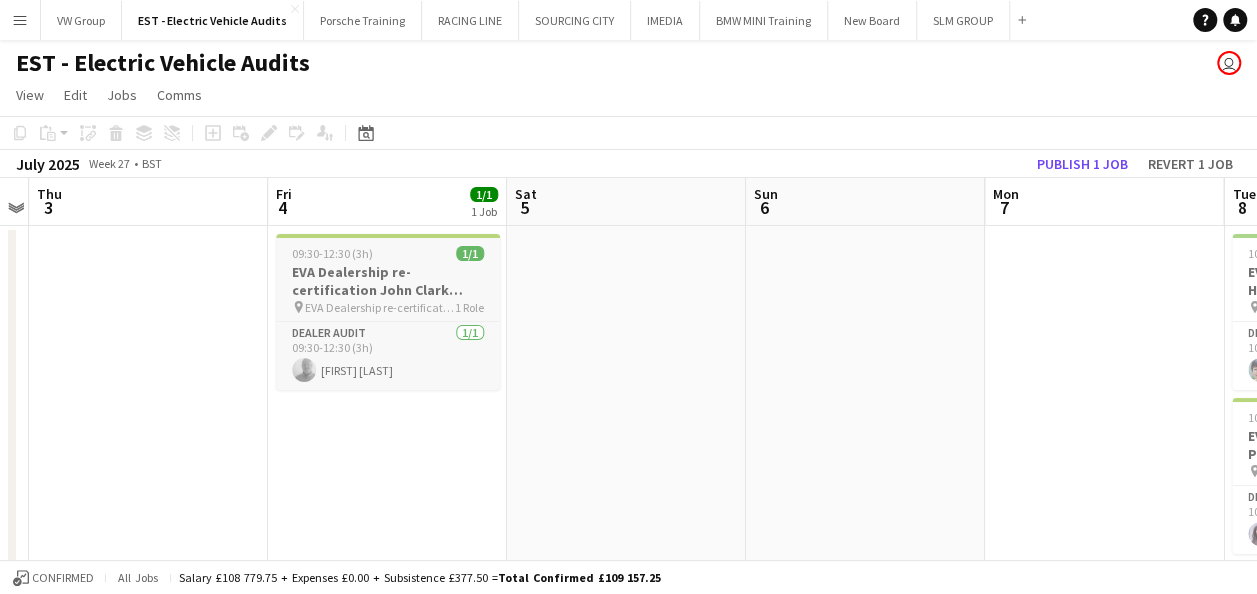 click on "[TIME] [DATE] @ [TIME] [FIRST] [LAST]" at bounding box center [388, 312] 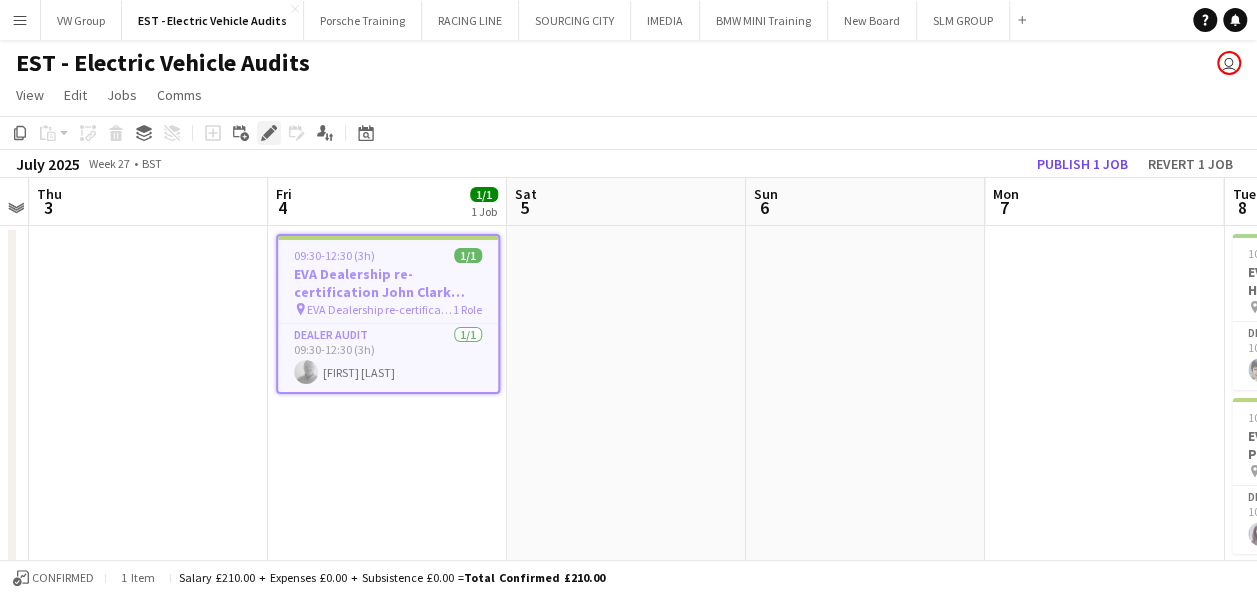 click 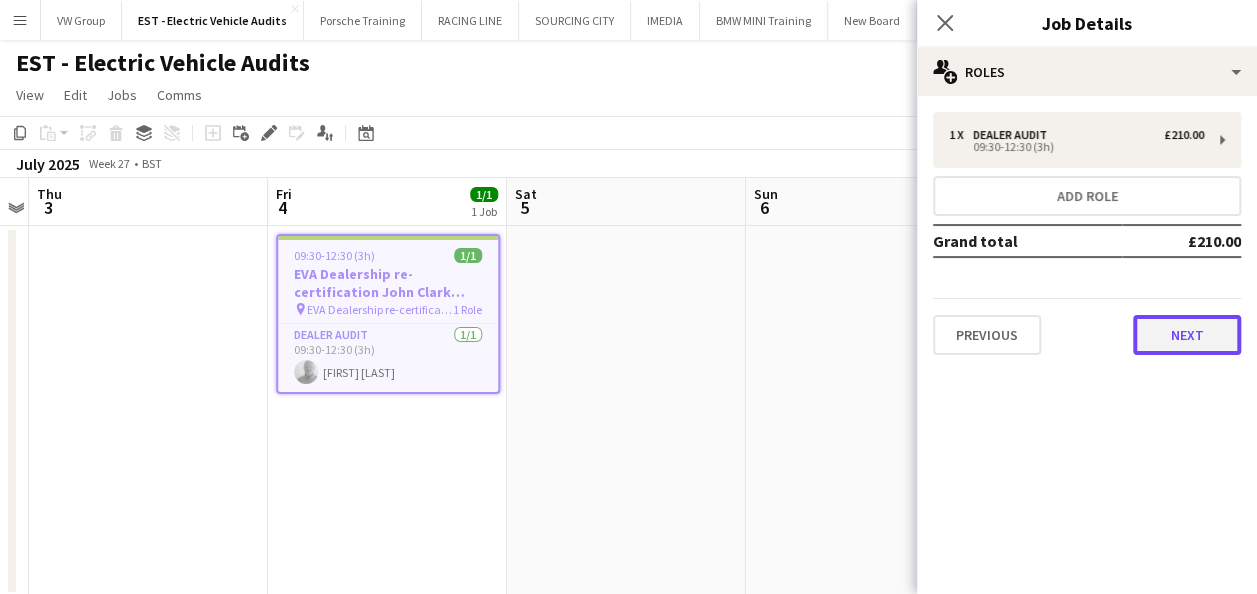 click on "Next" at bounding box center (1187, 335) 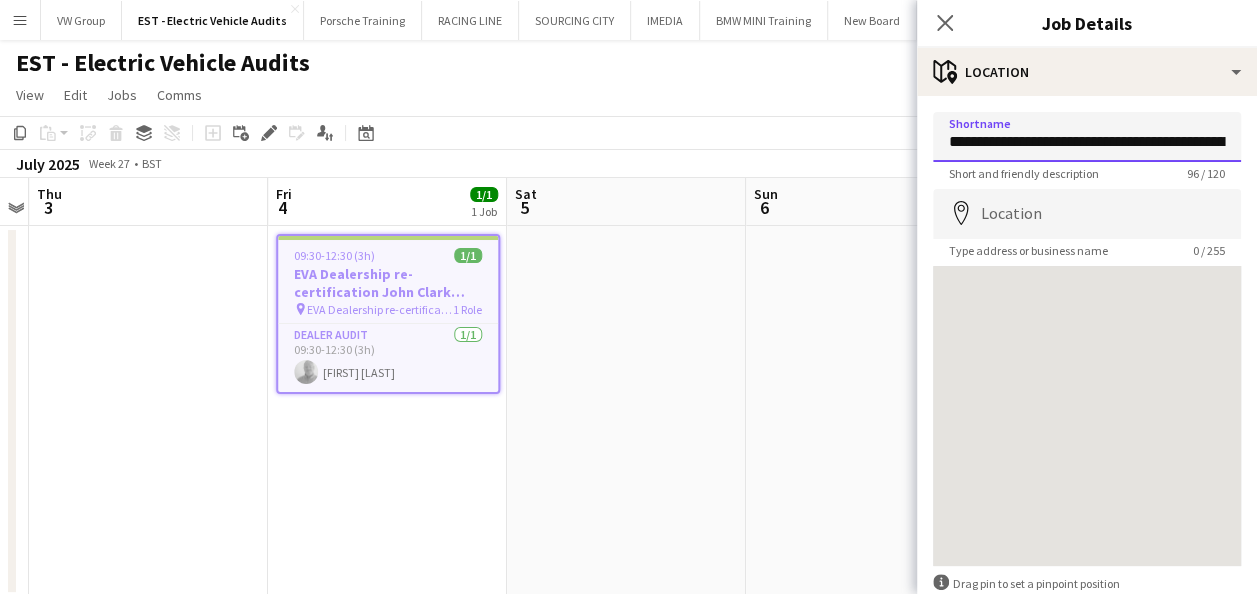 scroll, scrollTop: 0, scrollLeft: 402, axis: horizontal 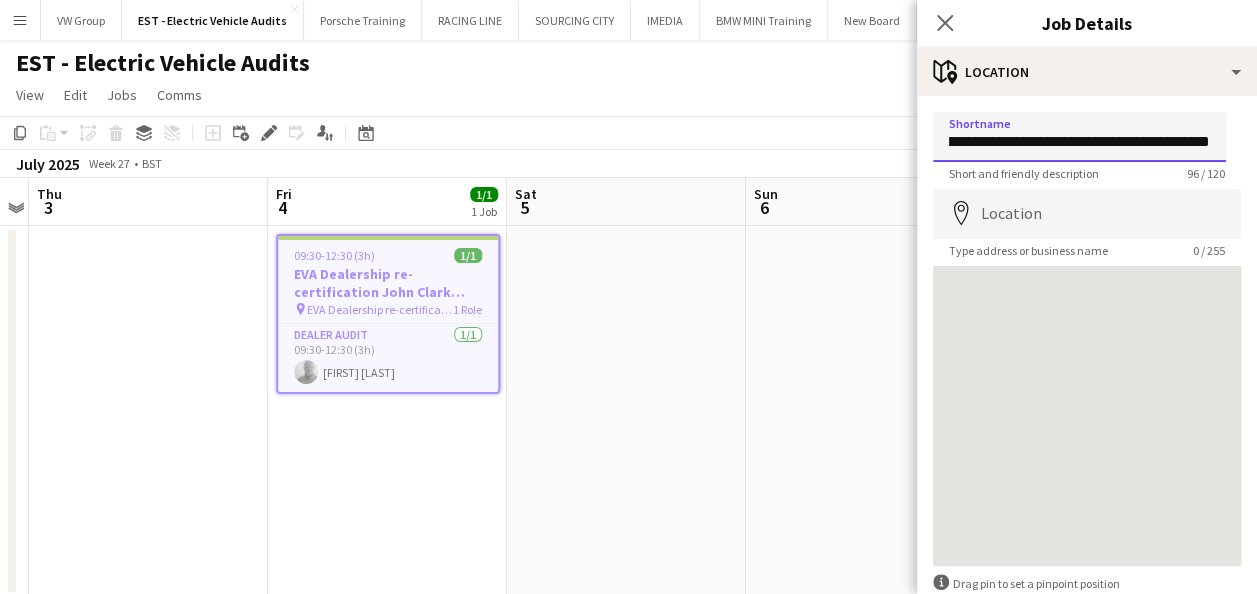 drag, startPoint x: 948, startPoint y: 141, endPoint x: 1270, endPoint y: 113, distance: 323.2151 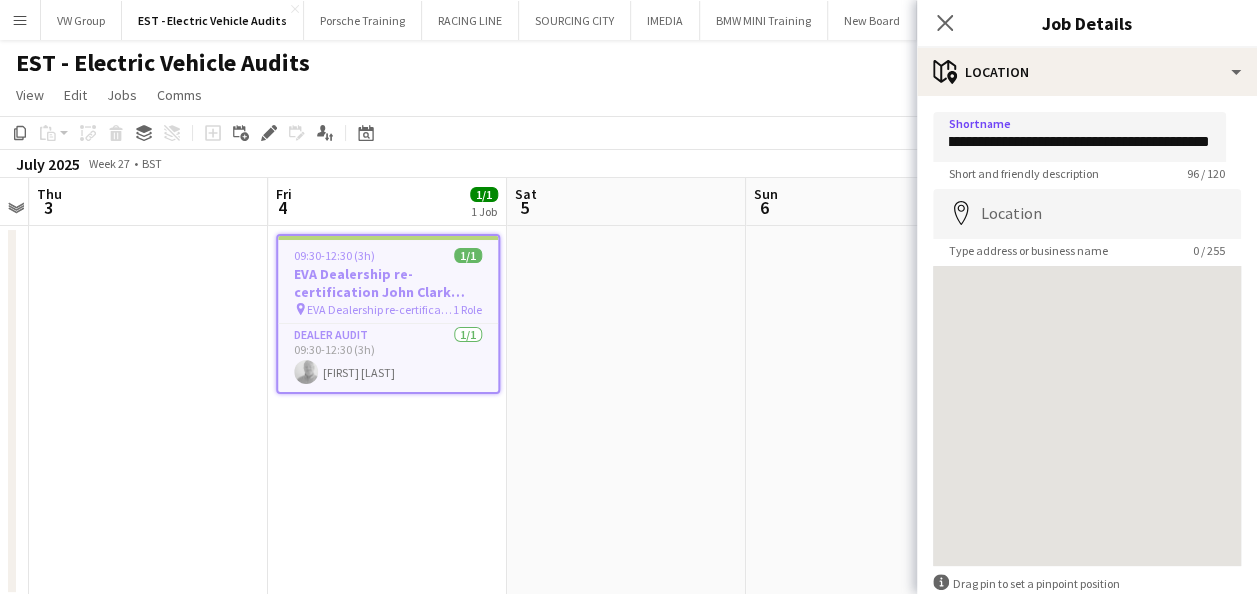 scroll, scrollTop: 0, scrollLeft: 0, axis: both 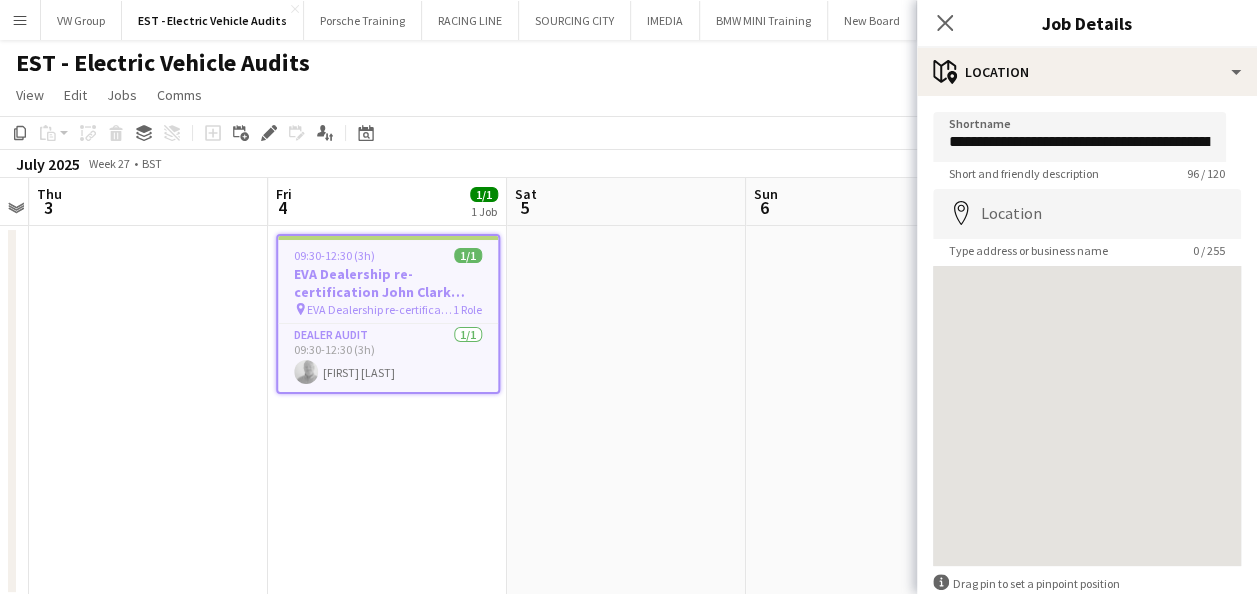 click at bounding box center (865, 411) 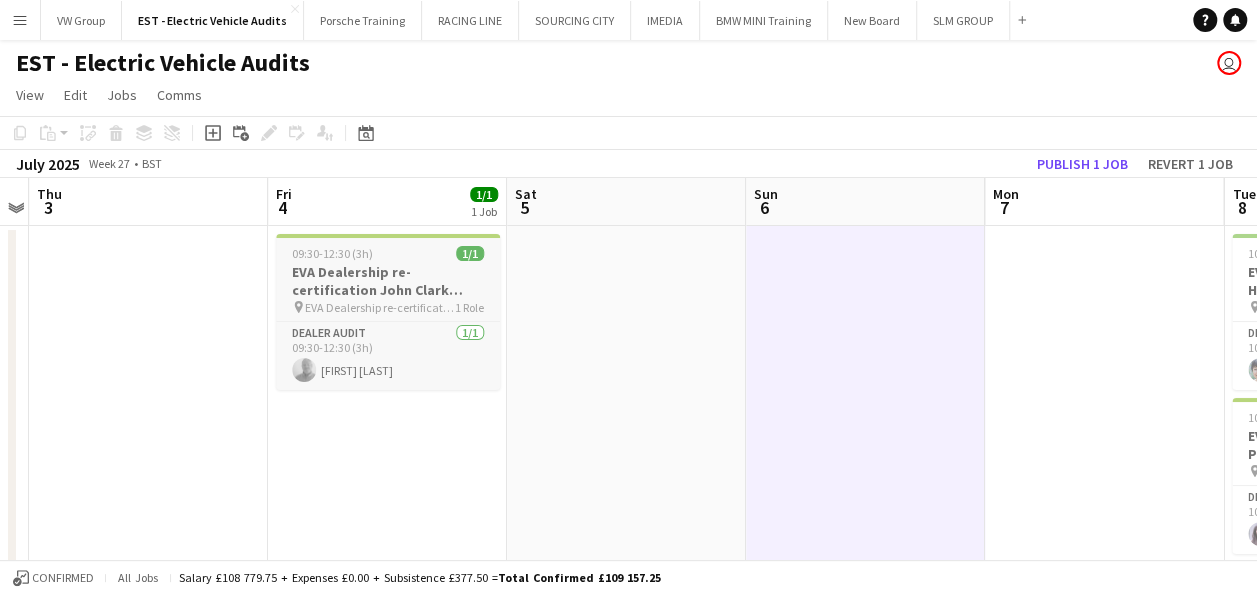 click on "[POSTAL_CODE] [DATE] @ [TIME]" at bounding box center (388, 281) 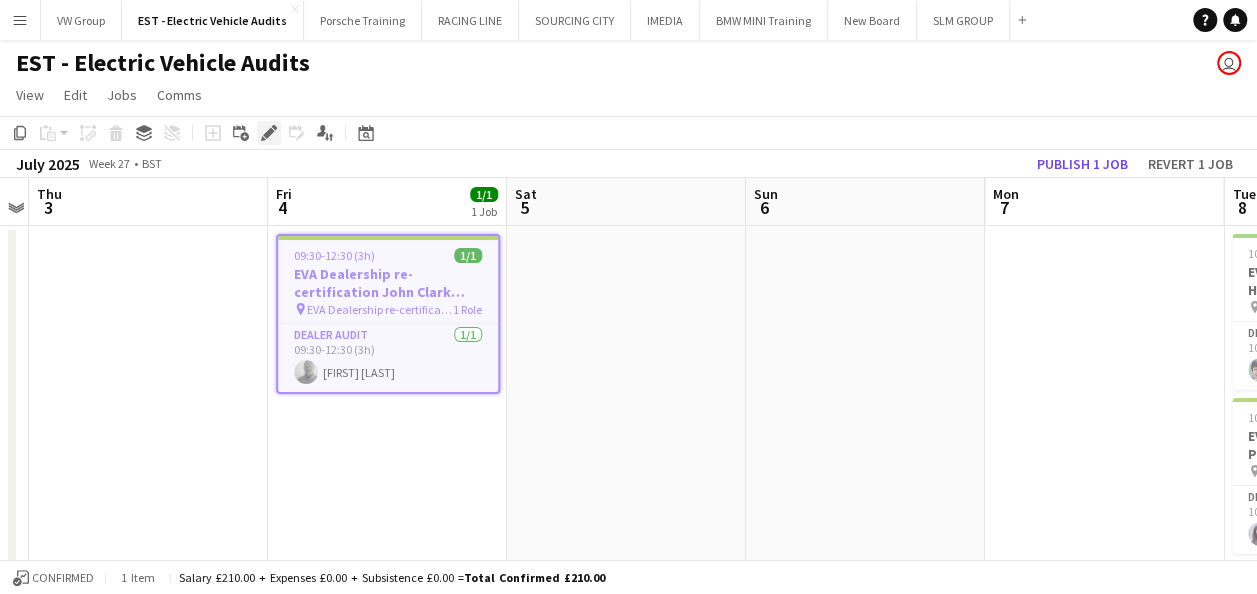 click on "Edit" 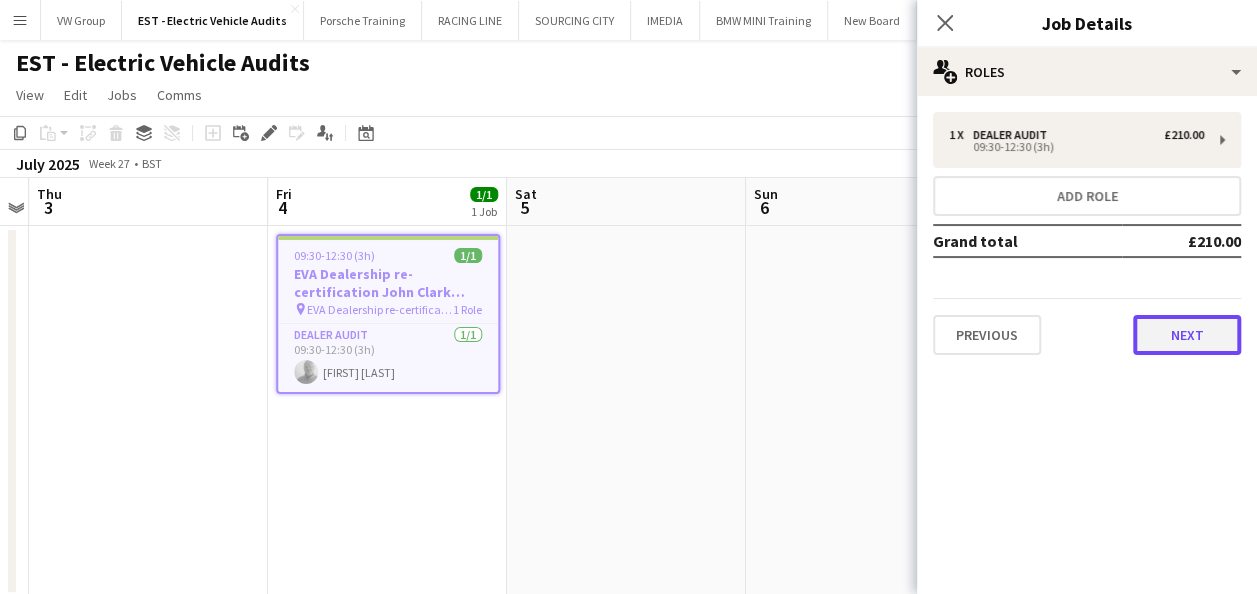 click on "Next" at bounding box center [1187, 335] 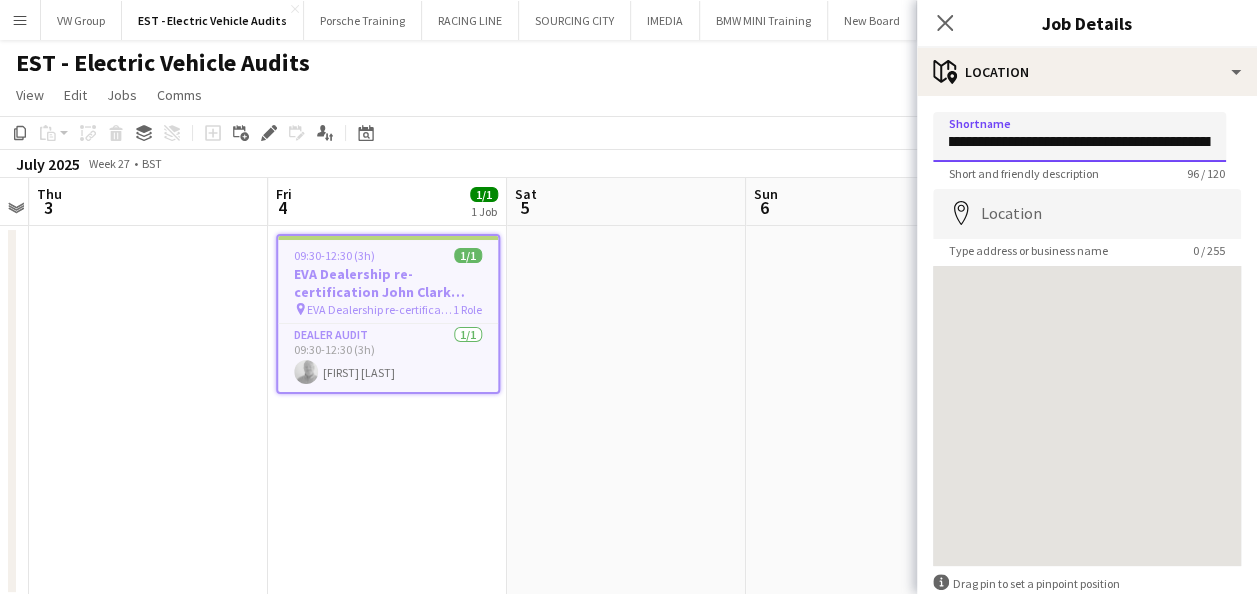 scroll, scrollTop: 0, scrollLeft: 385, axis: horizontal 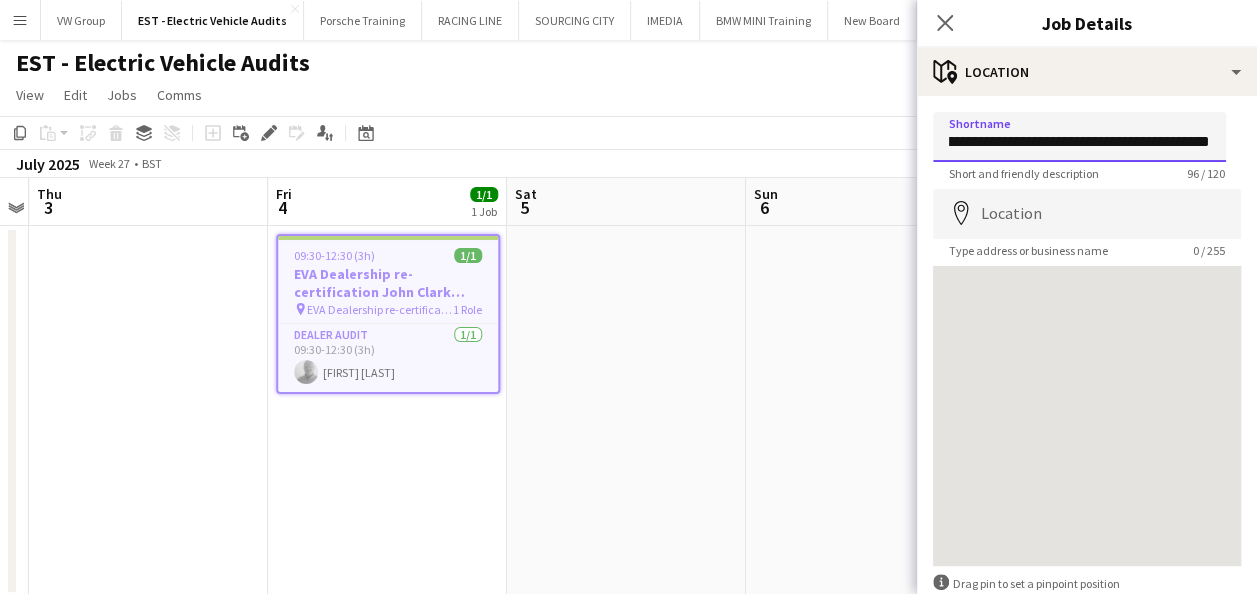 drag, startPoint x: 950, startPoint y: 141, endPoint x: 1205, endPoint y: 127, distance: 255.38402 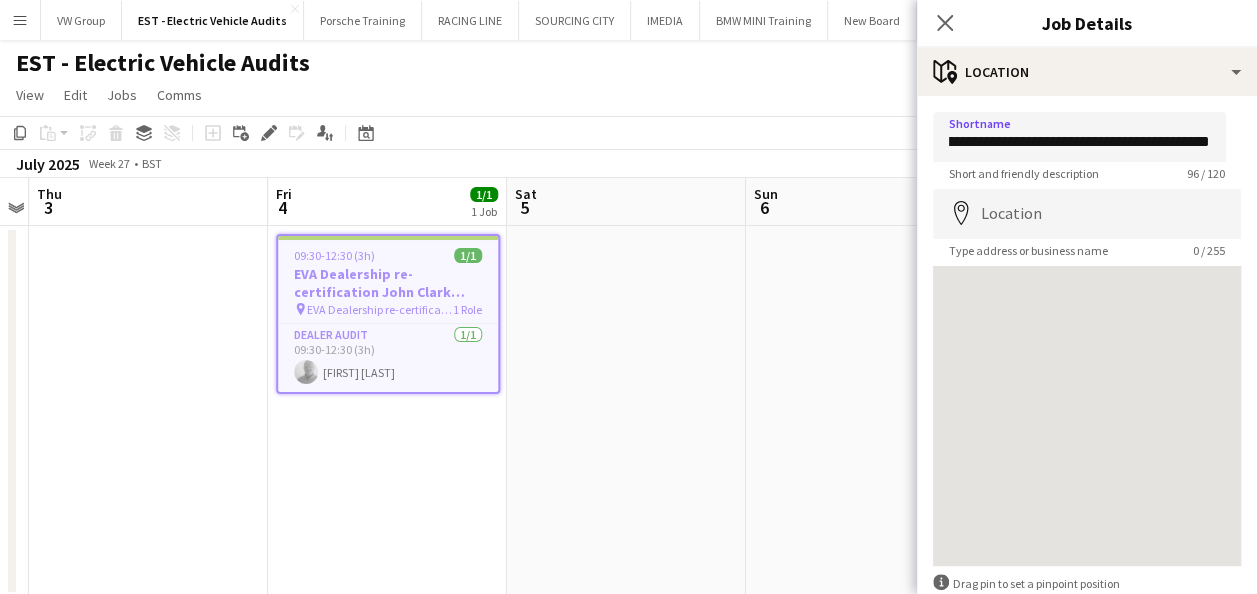 scroll, scrollTop: 0, scrollLeft: 0, axis: both 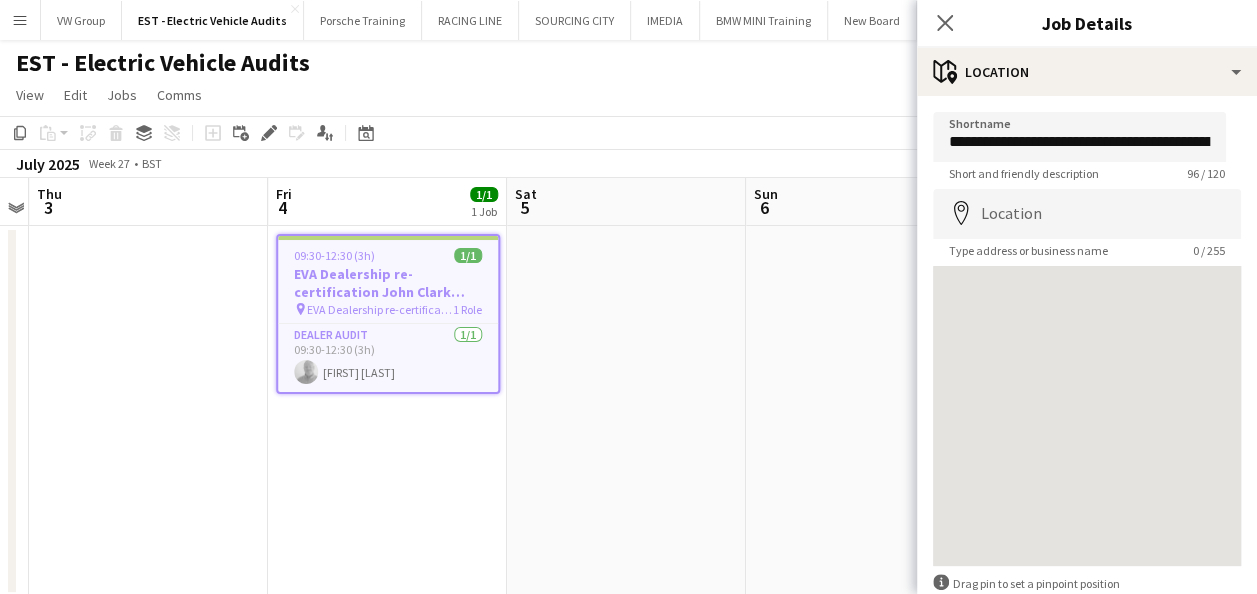click at bounding box center [865, 411] 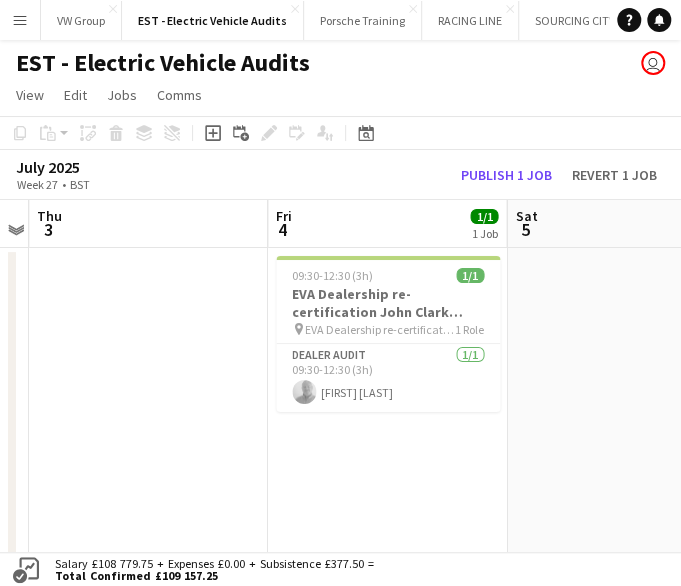 click on "[TIME] [DATE] @ [TIME] [FIRST] [LAST]" at bounding box center (387, 433) 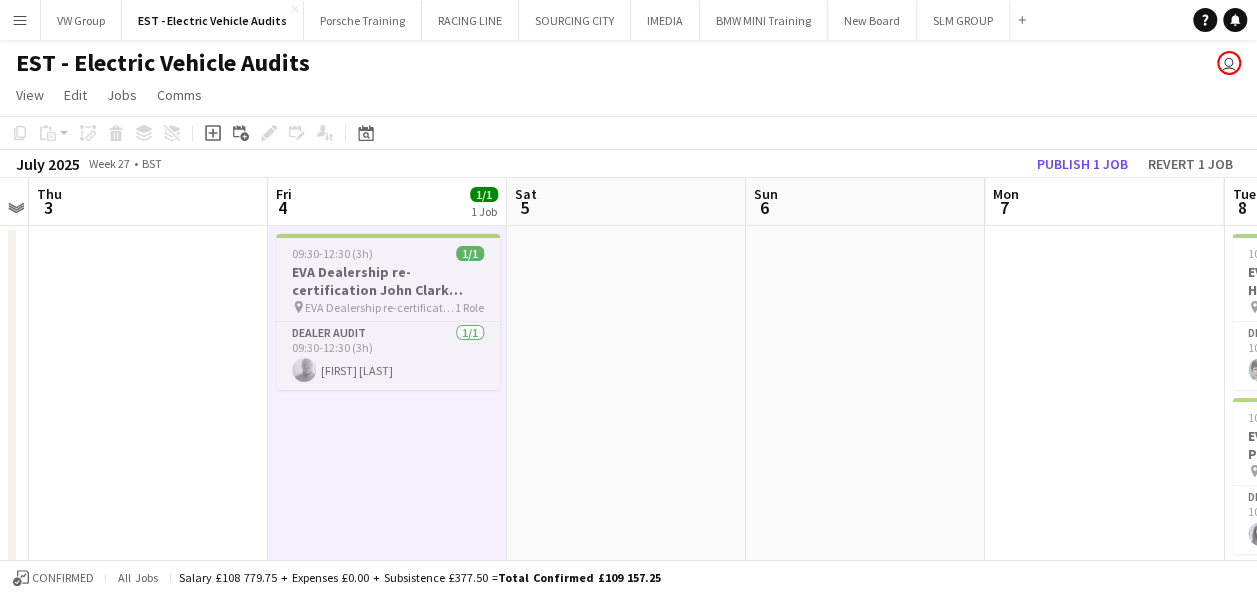 click on "09:30-12:30 (3h)    1/1" at bounding box center (388, 253) 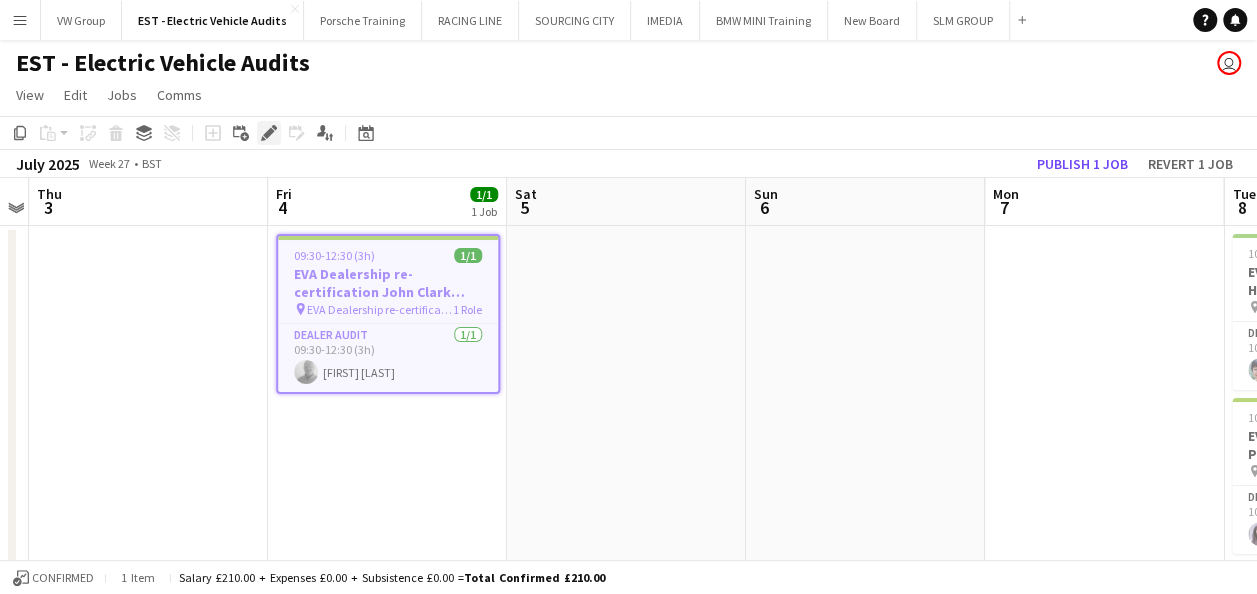 click 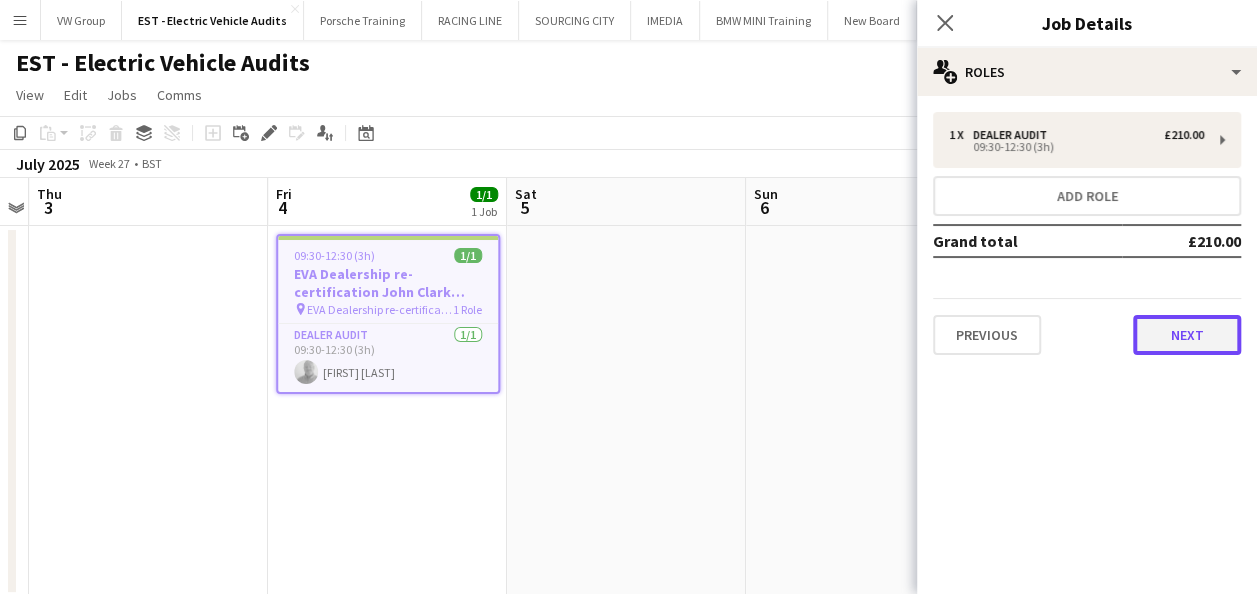 click on "Next" at bounding box center (1187, 335) 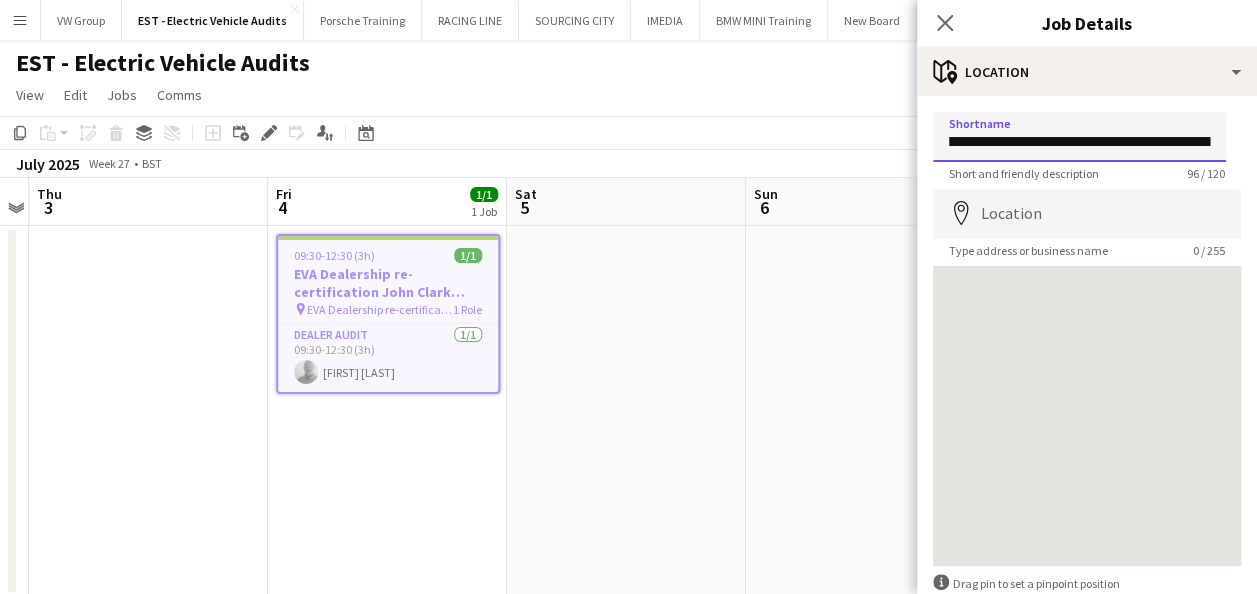 scroll, scrollTop: 0, scrollLeft: 402, axis: horizontal 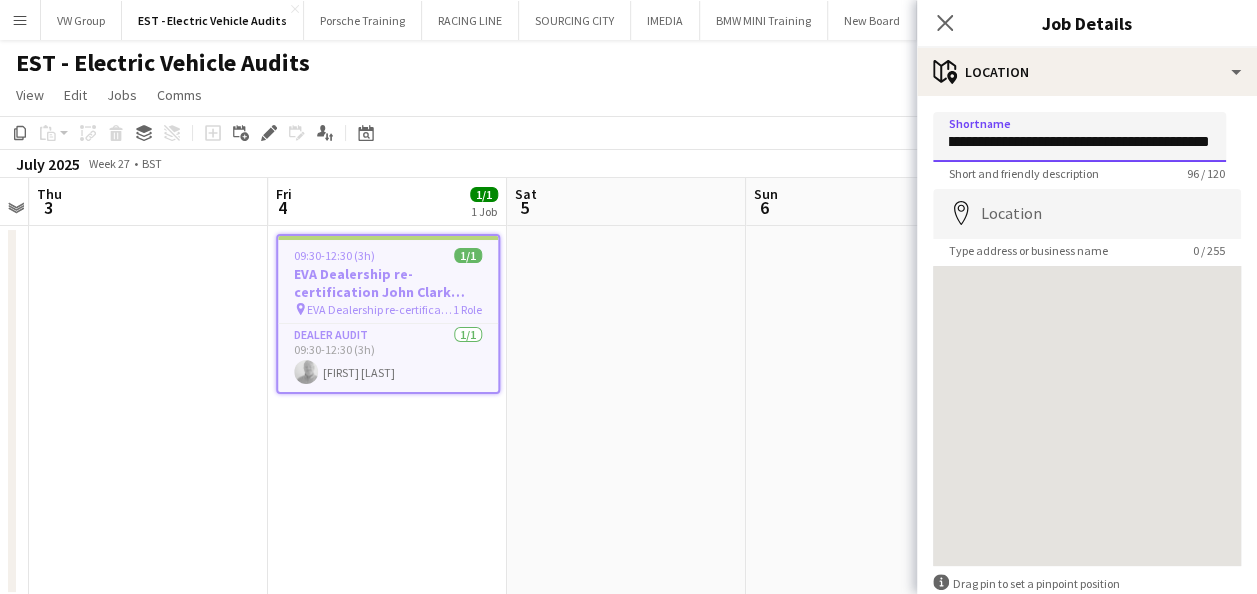 drag, startPoint x: 944, startPoint y: 140, endPoint x: 1208, endPoint y: 135, distance: 264.04733 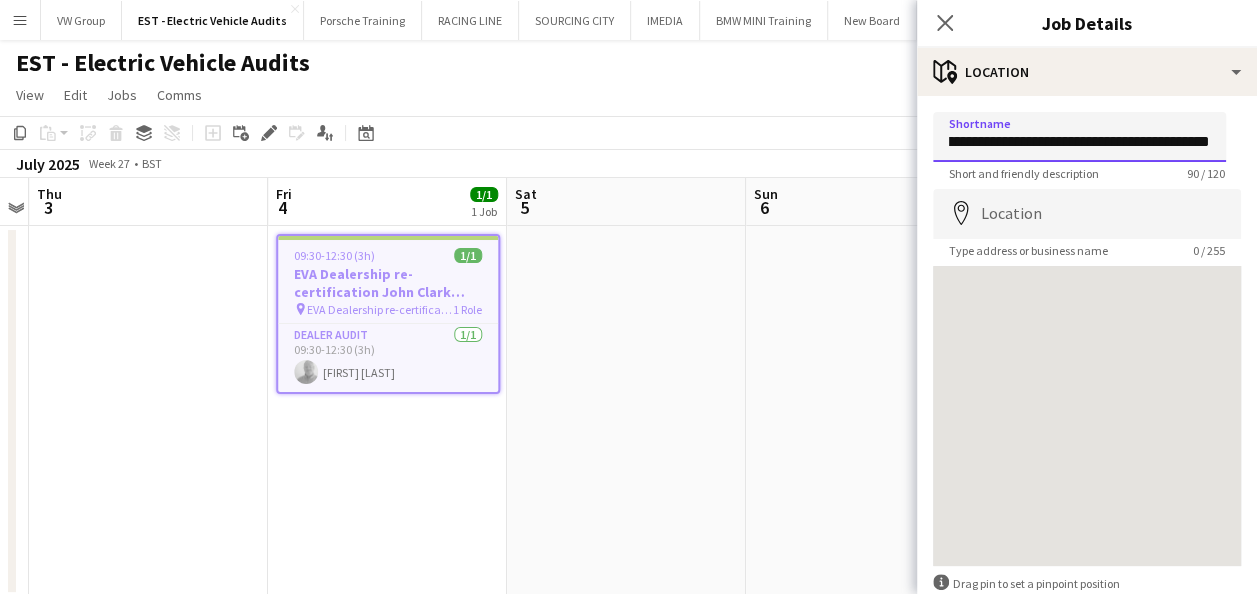 scroll, scrollTop: 0, scrollLeft: 342, axis: horizontal 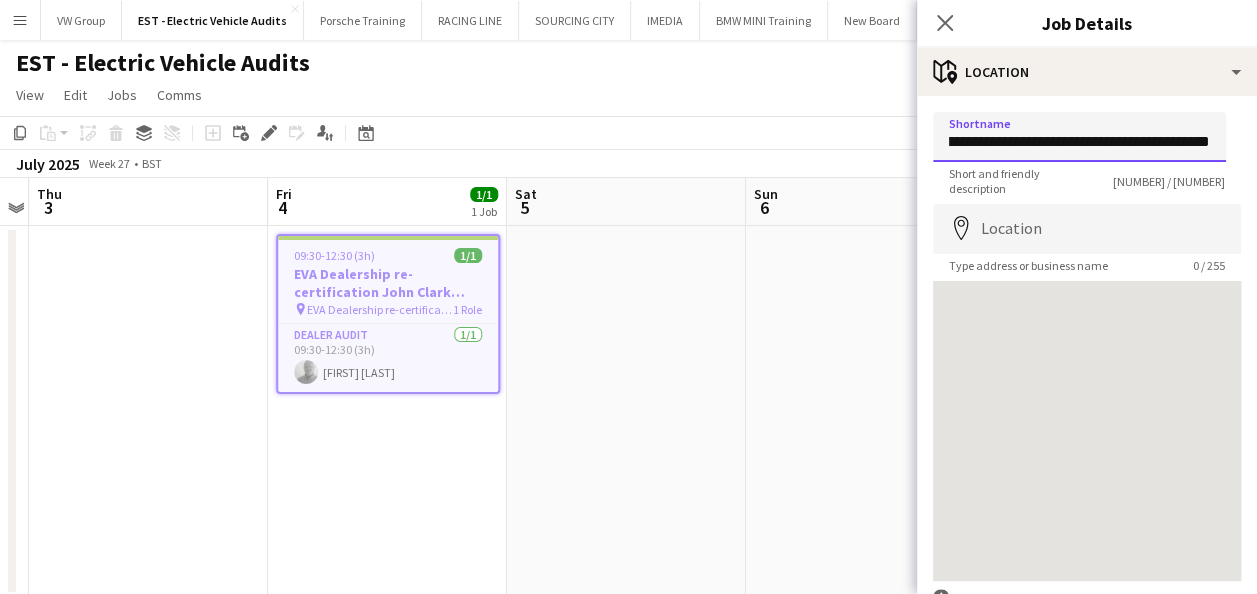 type on "**********" 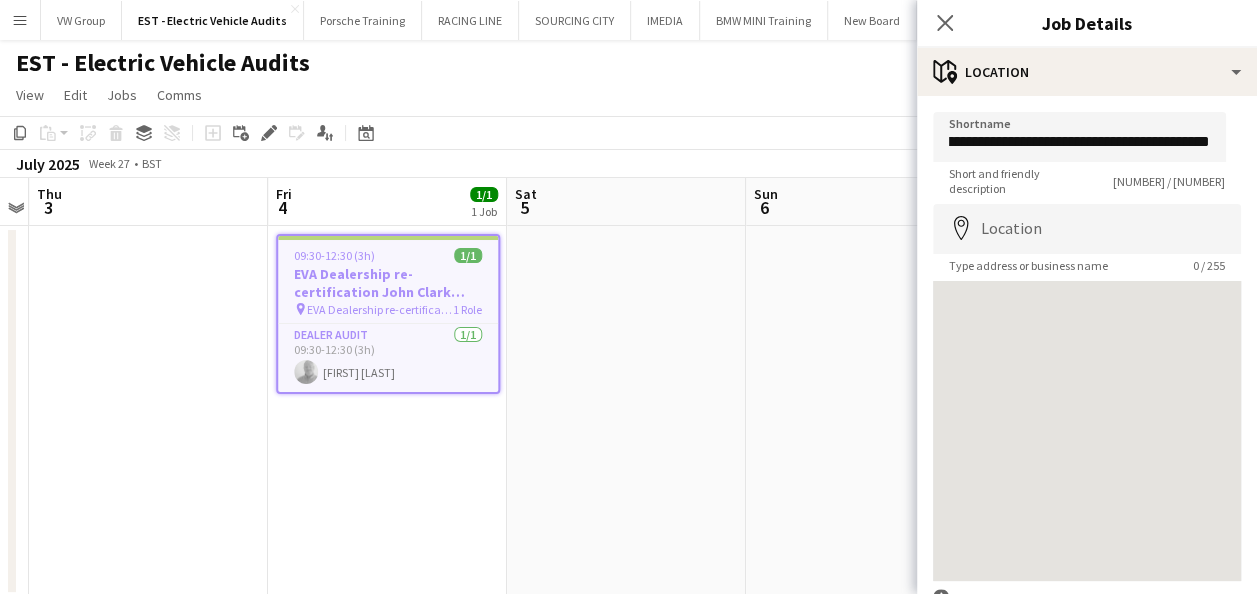 scroll, scrollTop: 0, scrollLeft: 0, axis: both 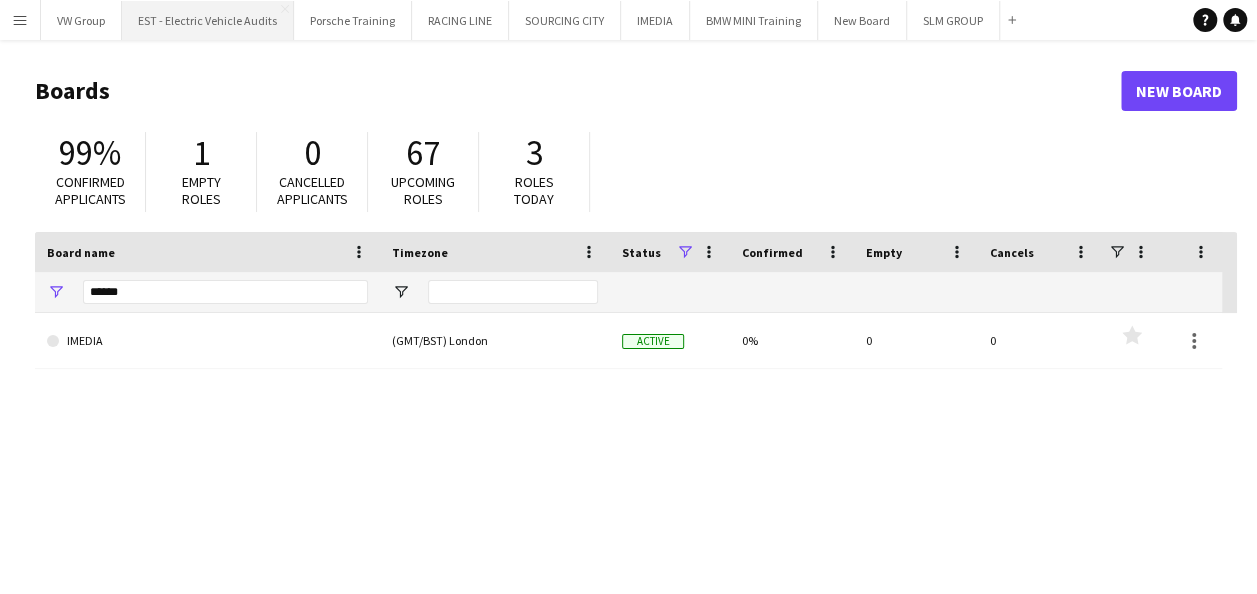 click on "EST -  Electric Vehicle Audits
Close" at bounding box center (208, 20) 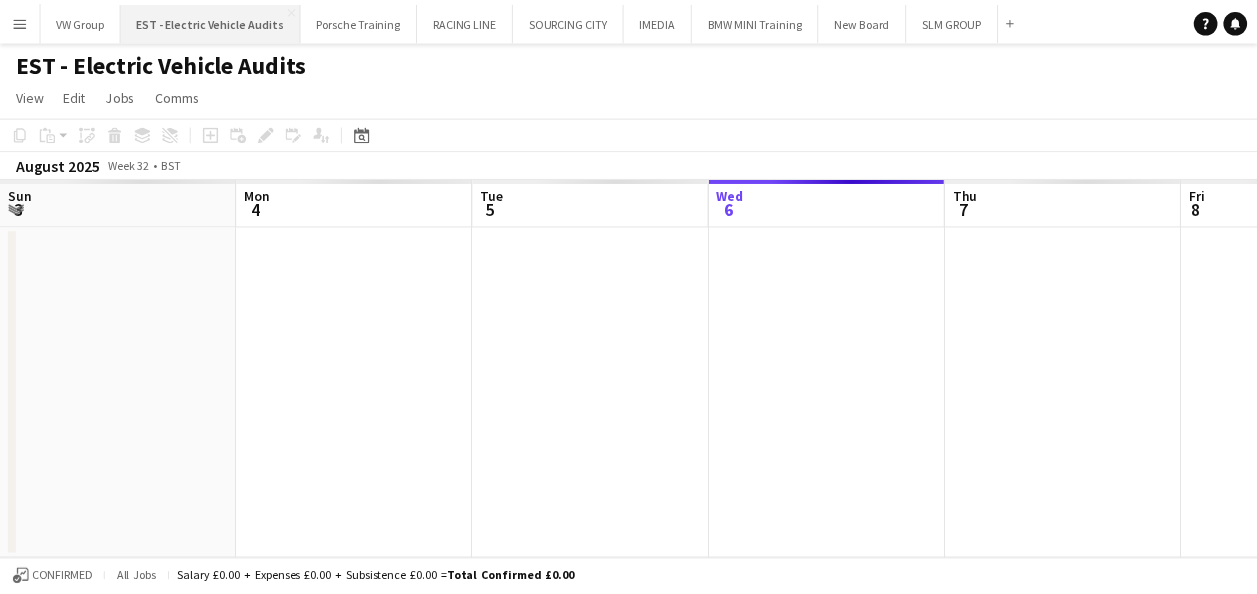 scroll, scrollTop: 0, scrollLeft: 478, axis: horizontal 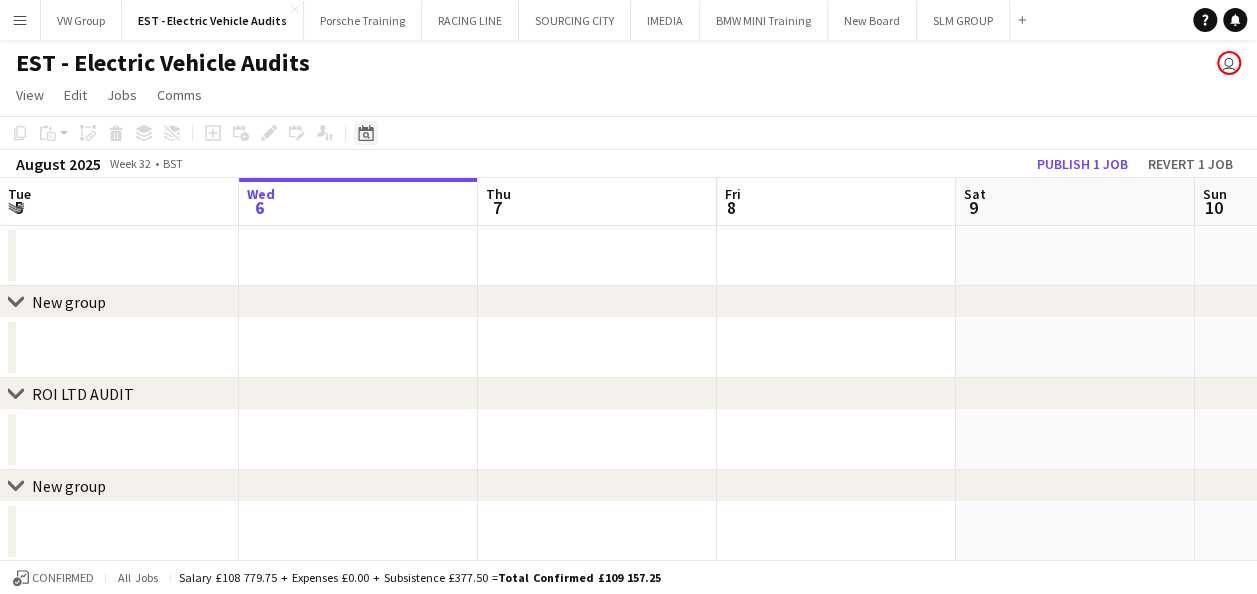 click on "Date picker" 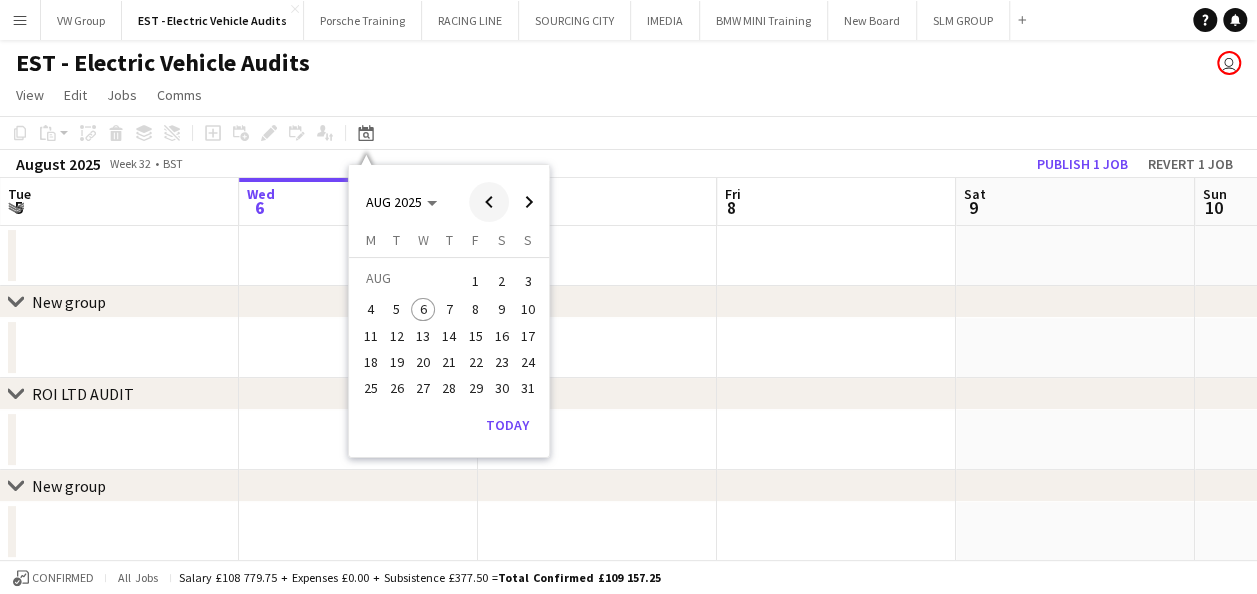click at bounding box center [489, 202] 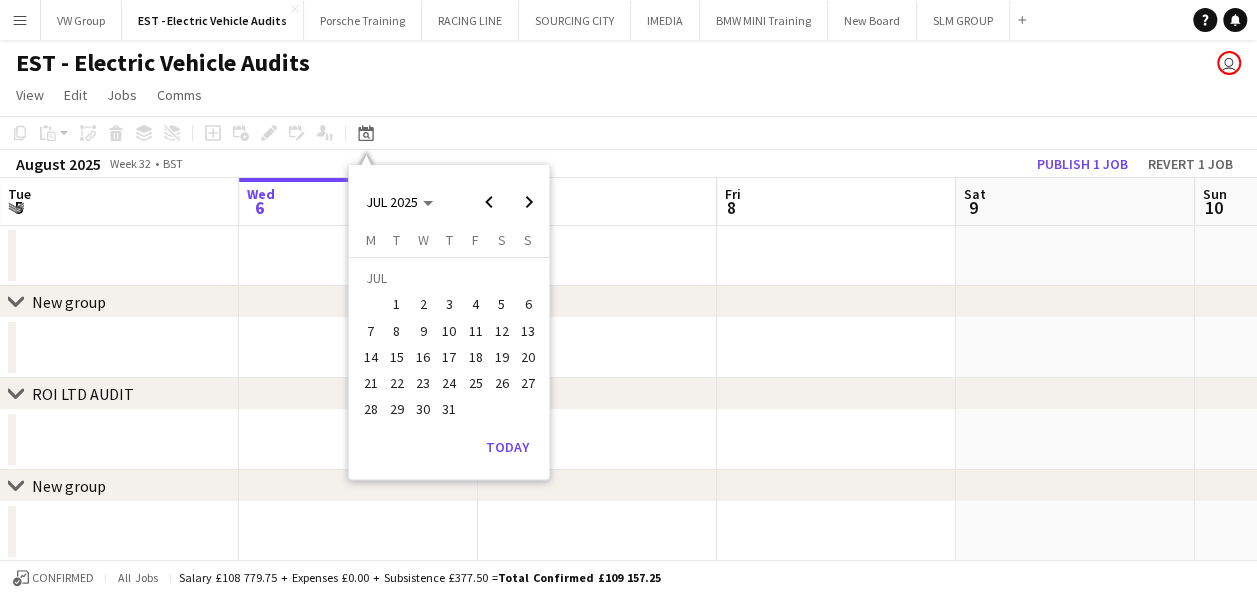 click on "4" at bounding box center (476, 305) 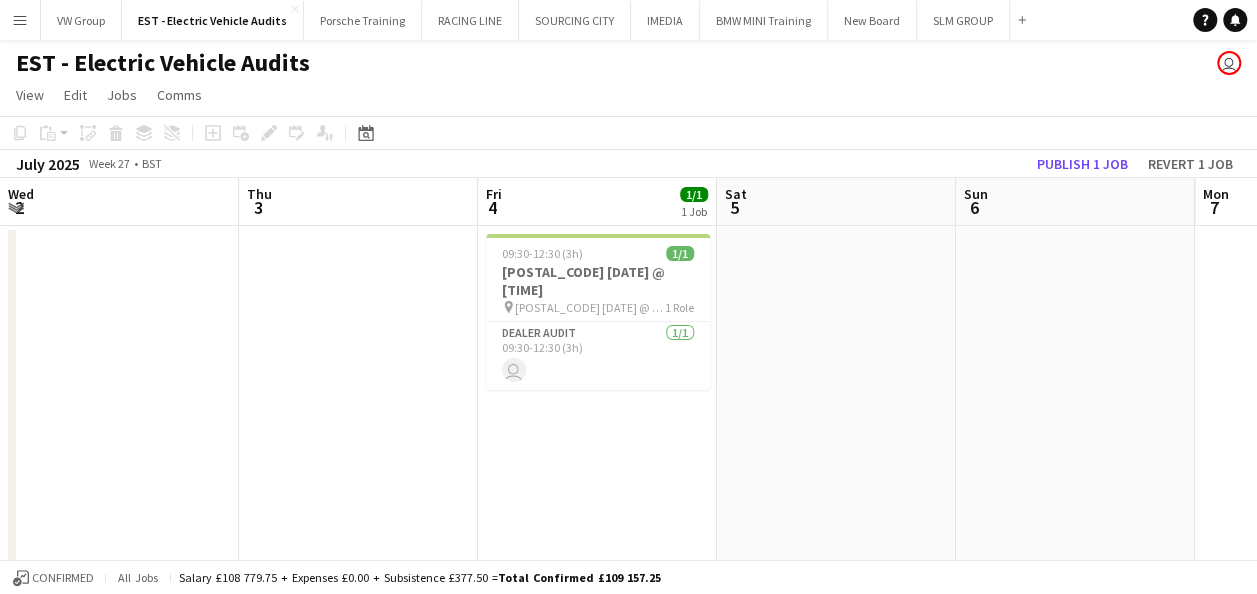 scroll, scrollTop: 0, scrollLeft: 688, axis: horizontal 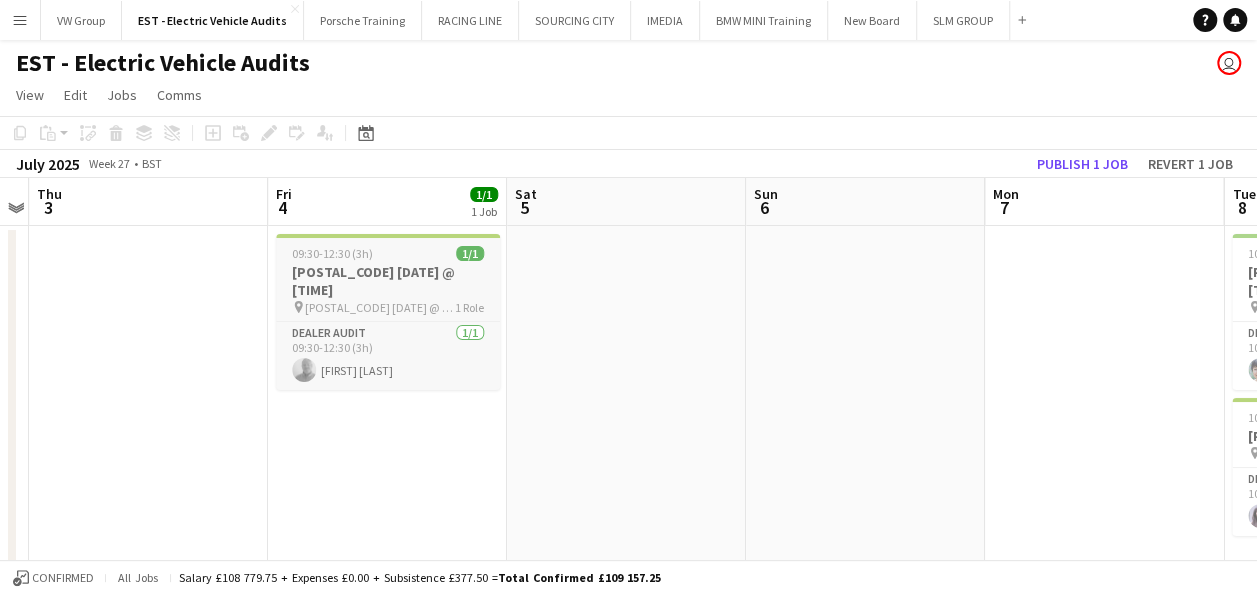 click on "09:30-12:30 (3h)    1/1" at bounding box center (388, 253) 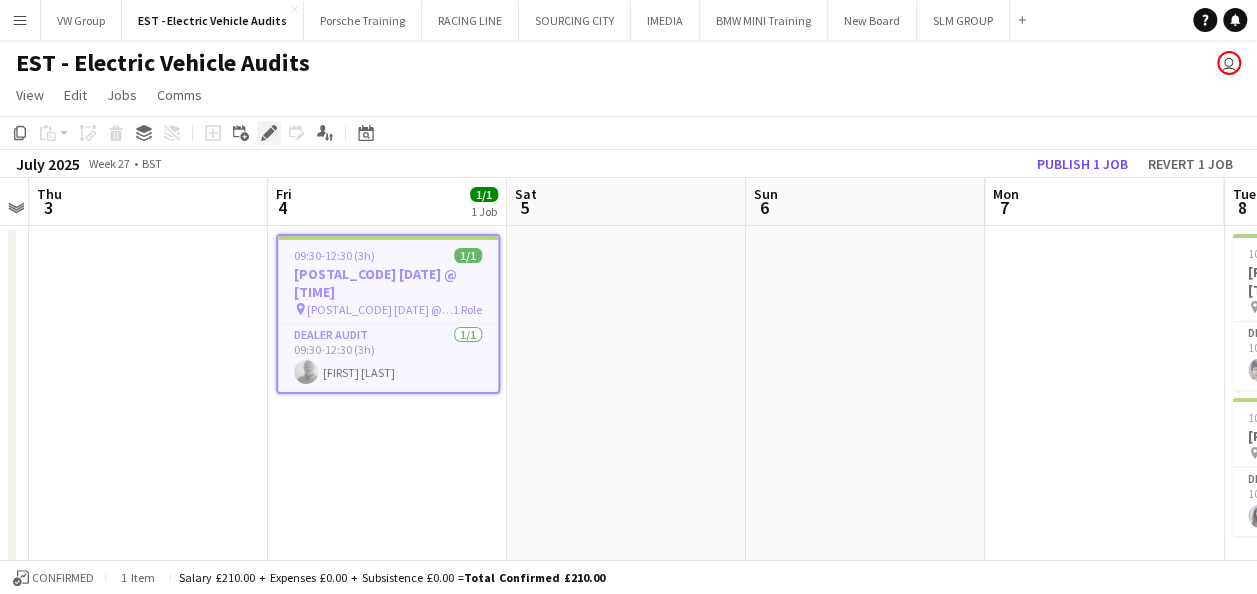 click 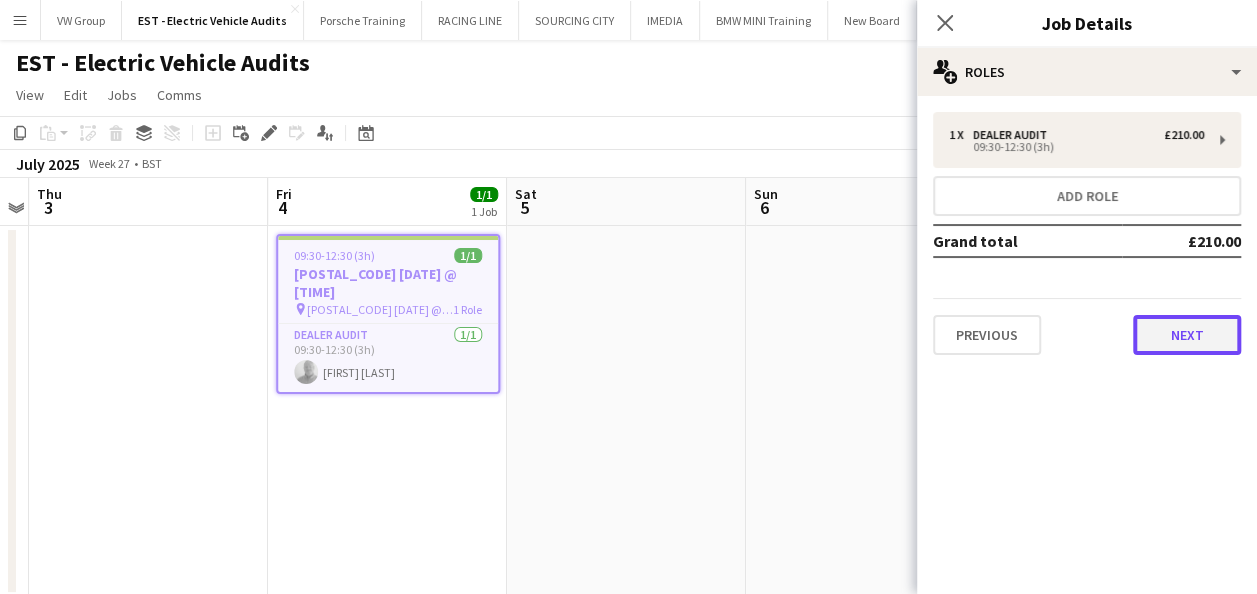 click on "Next" at bounding box center (1187, 335) 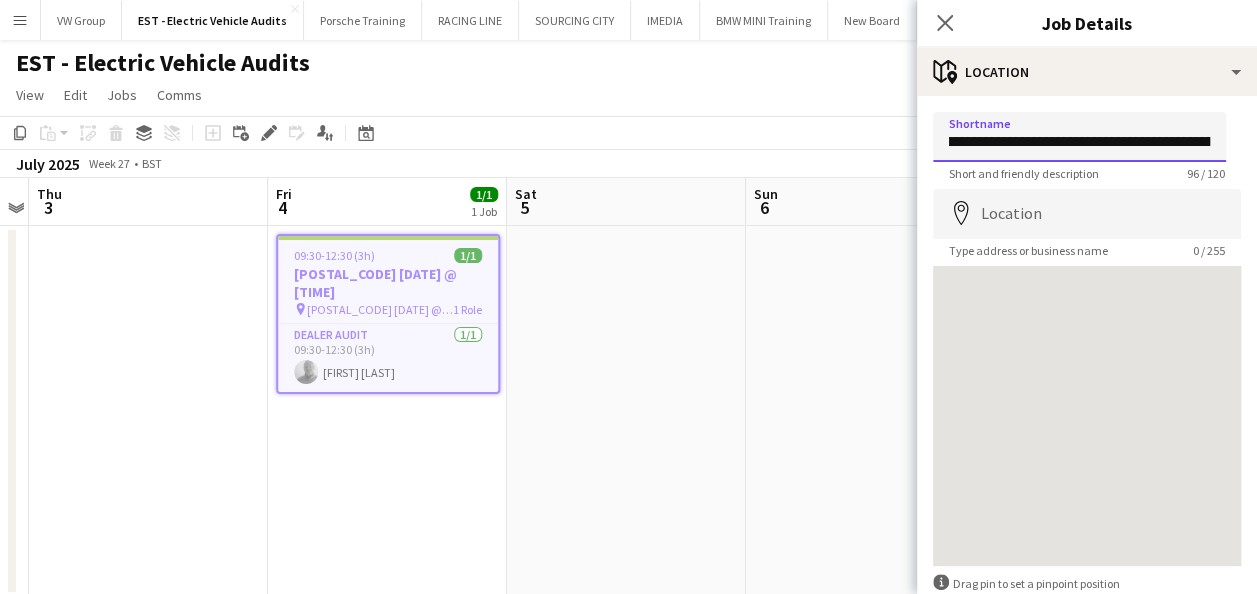 scroll, scrollTop: 0, scrollLeft: 402, axis: horizontal 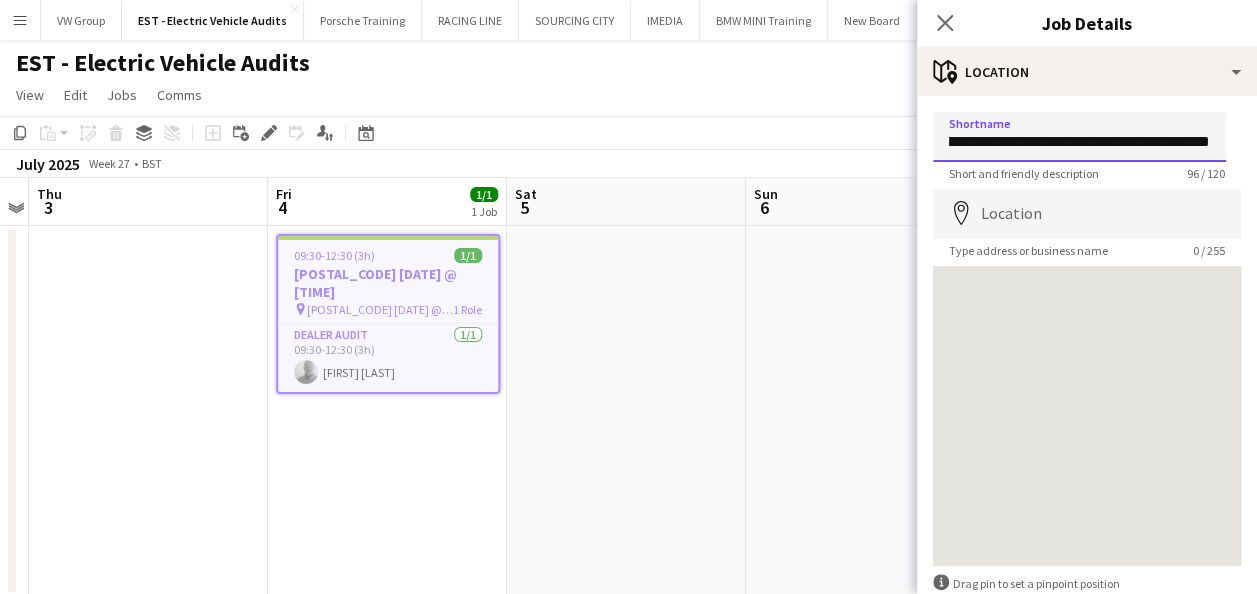 drag, startPoint x: 946, startPoint y: 138, endPoint x: 1142, endPoint y: 136, distance: 196.01021 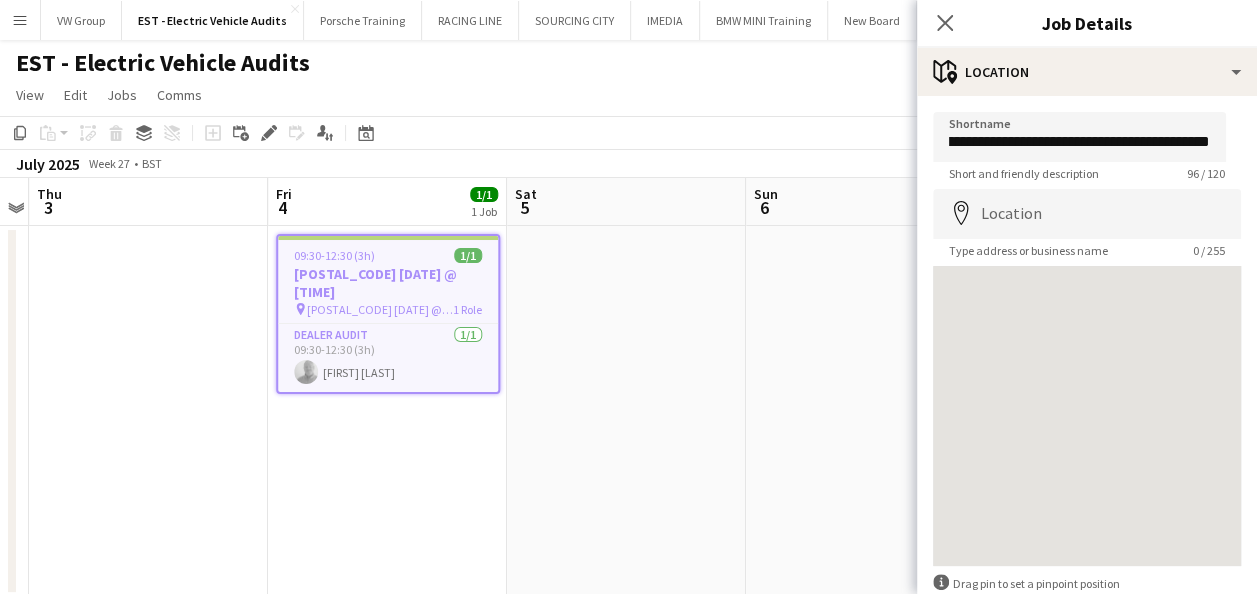 scroll, scrollTop: 0, scrollLeft: 0, axis: both 